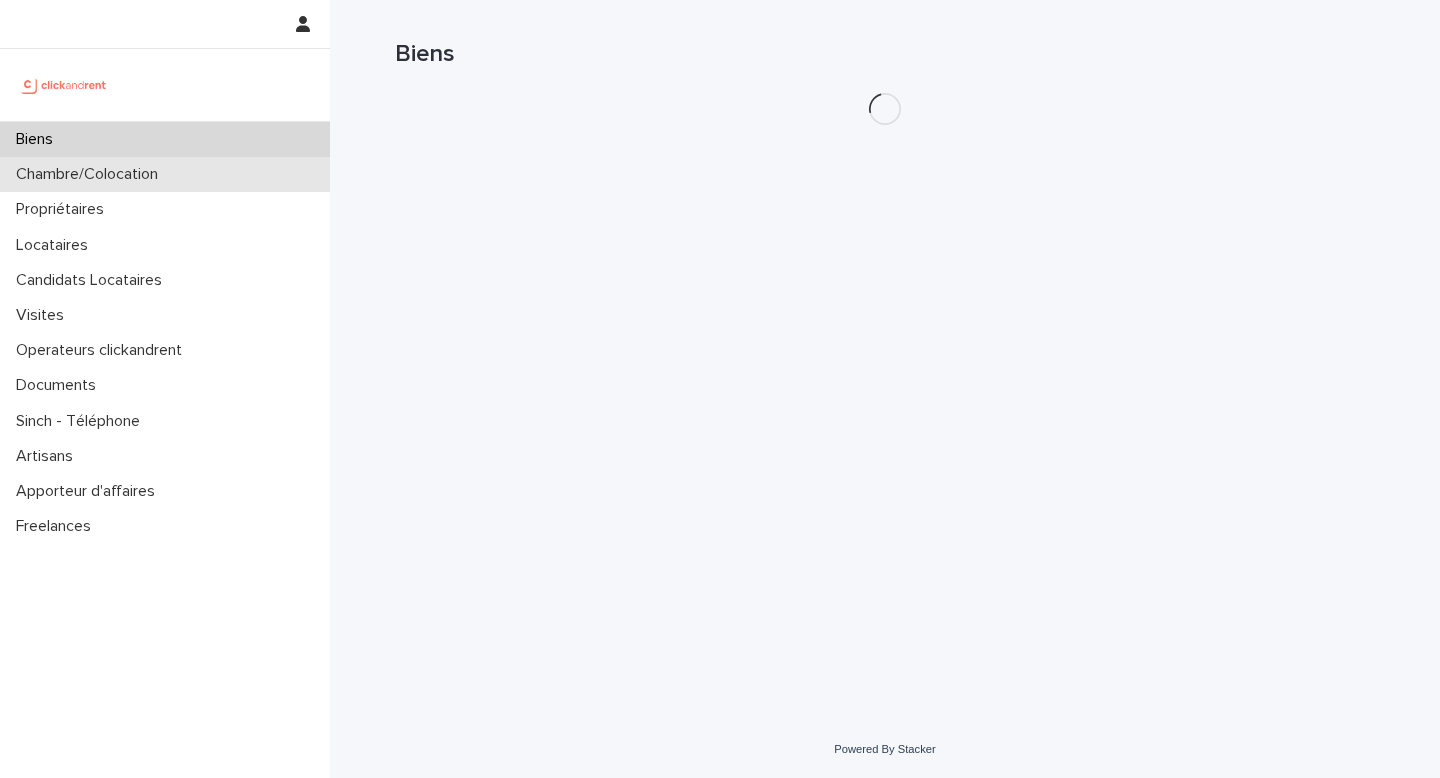 scroll, scrollTop: 0, scrollLeft: 0, axis: both 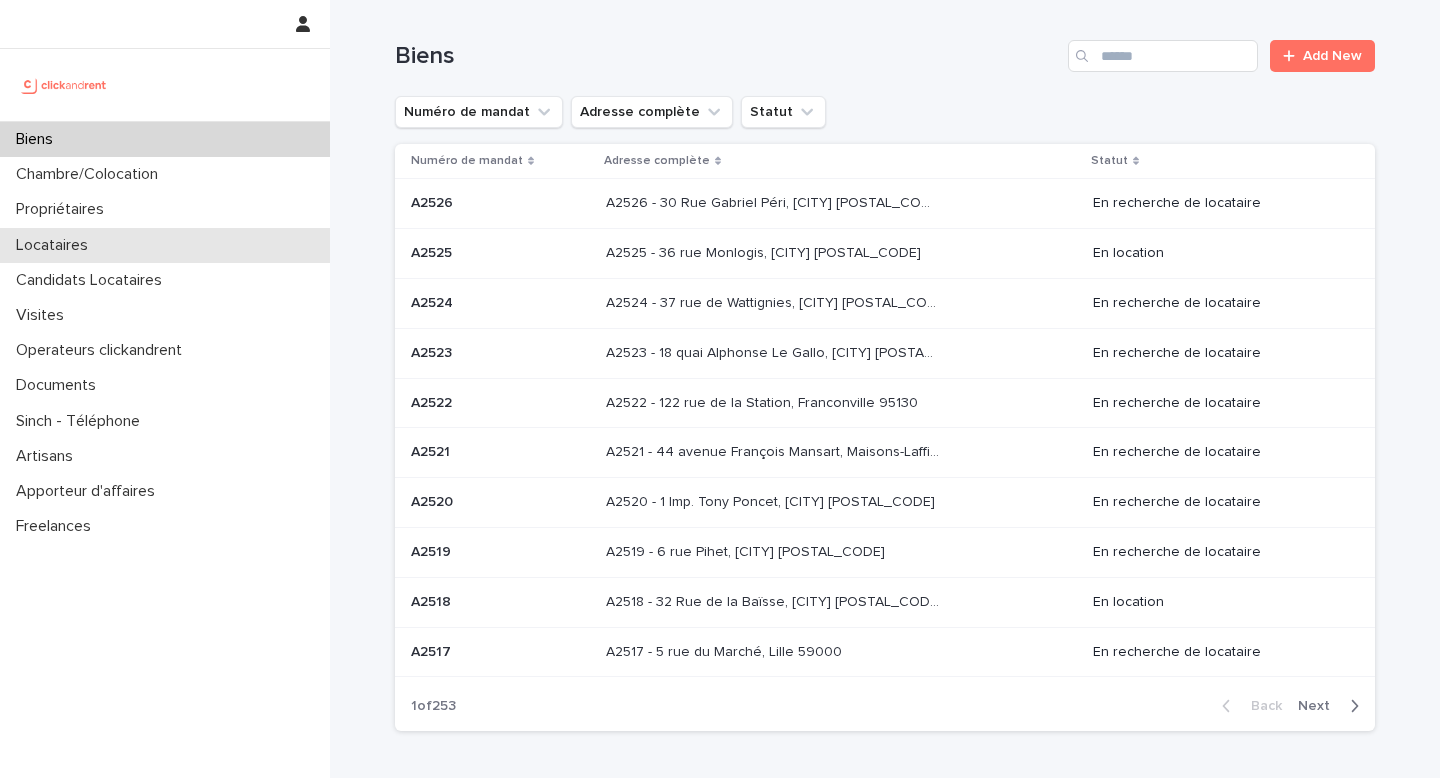 click on "Locataires" at bounding box center (165, 245) 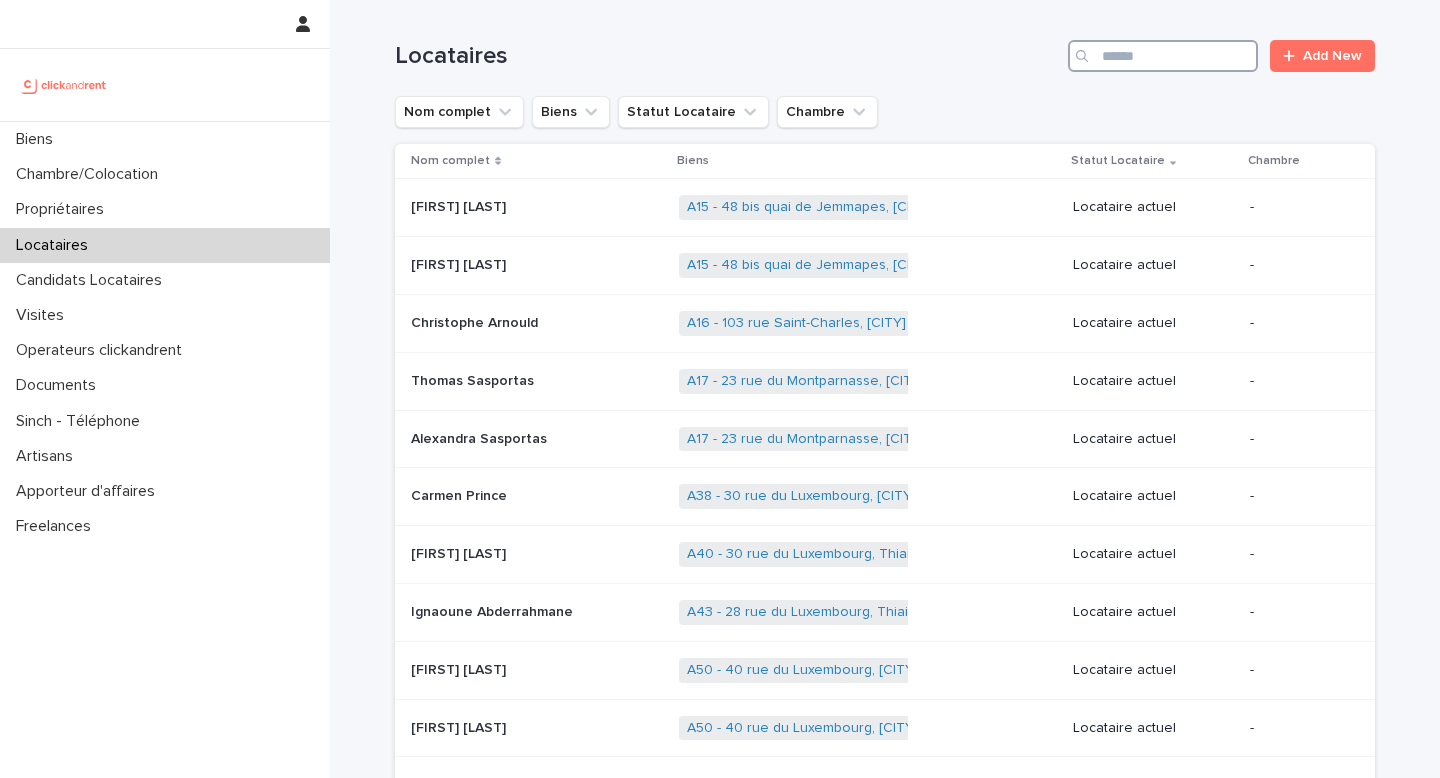 click at bounding box center [1163, 56] 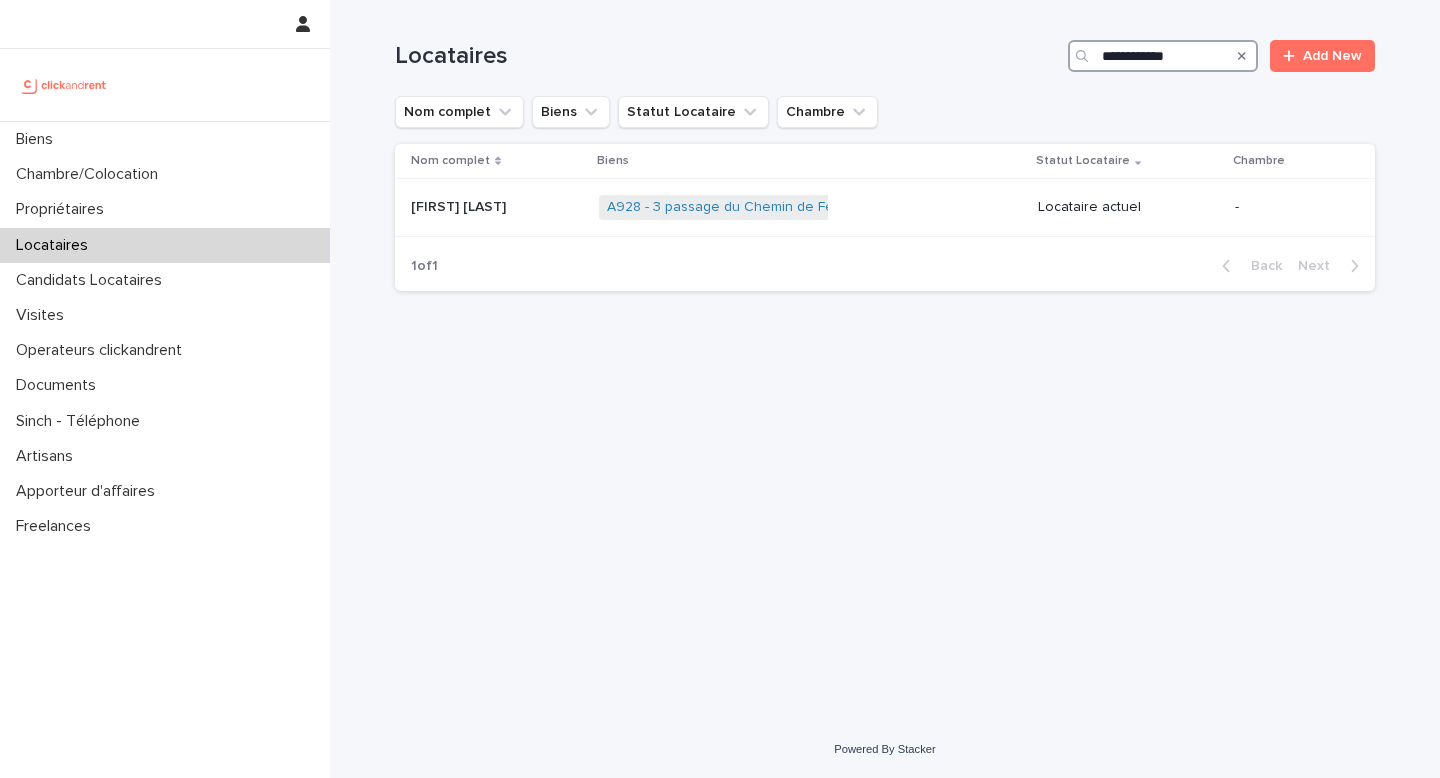 type on "**********" 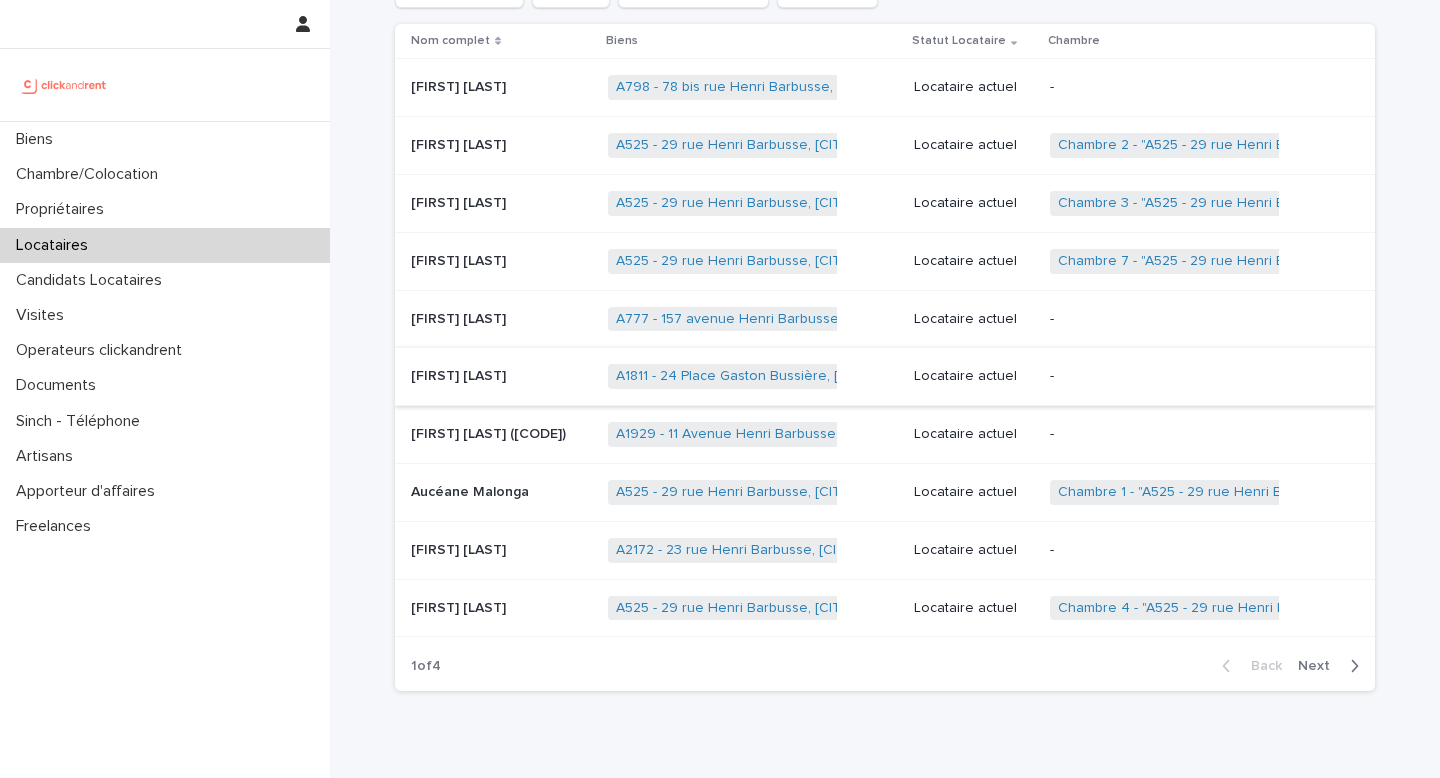 scroll, scrollTop: 207, scrollLeft: 0, axis: vertical 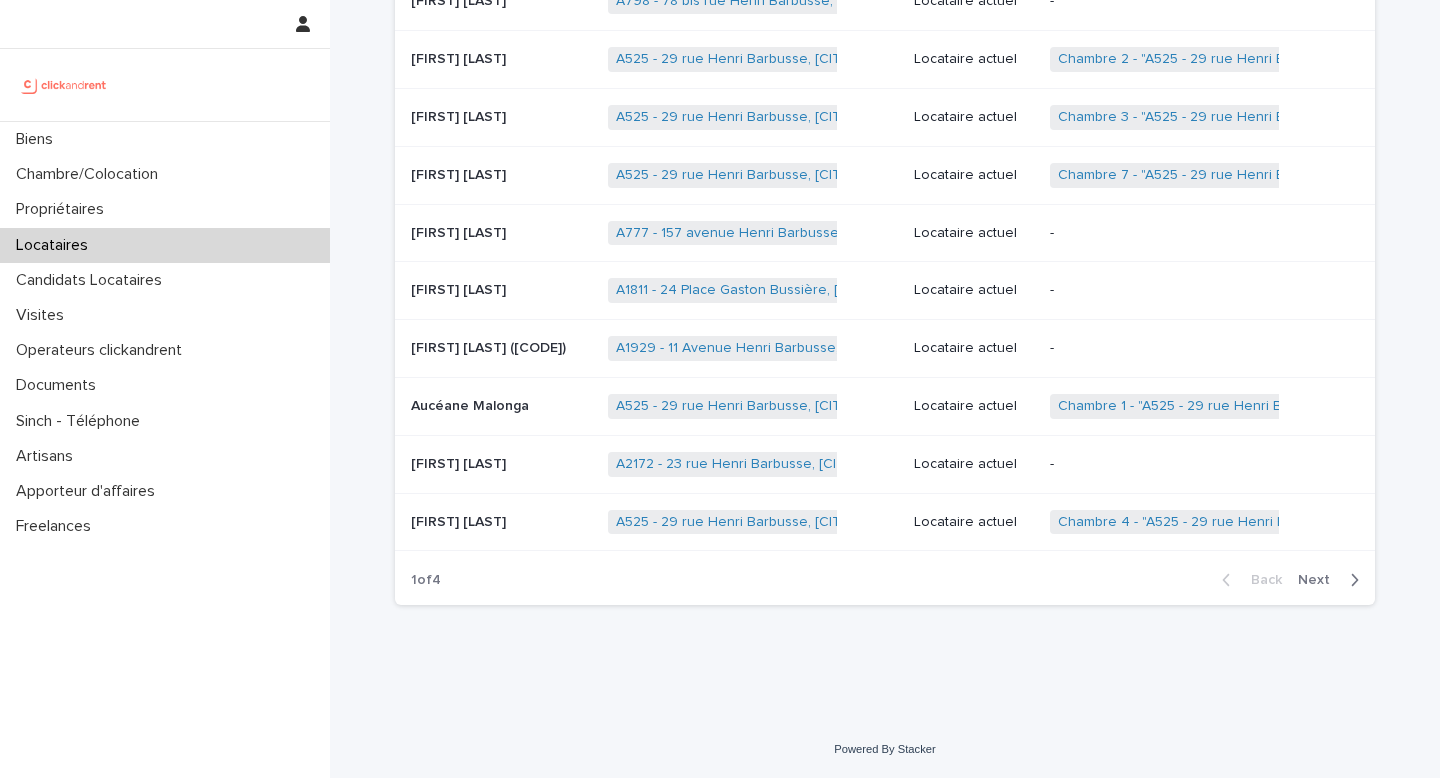 type on "****" 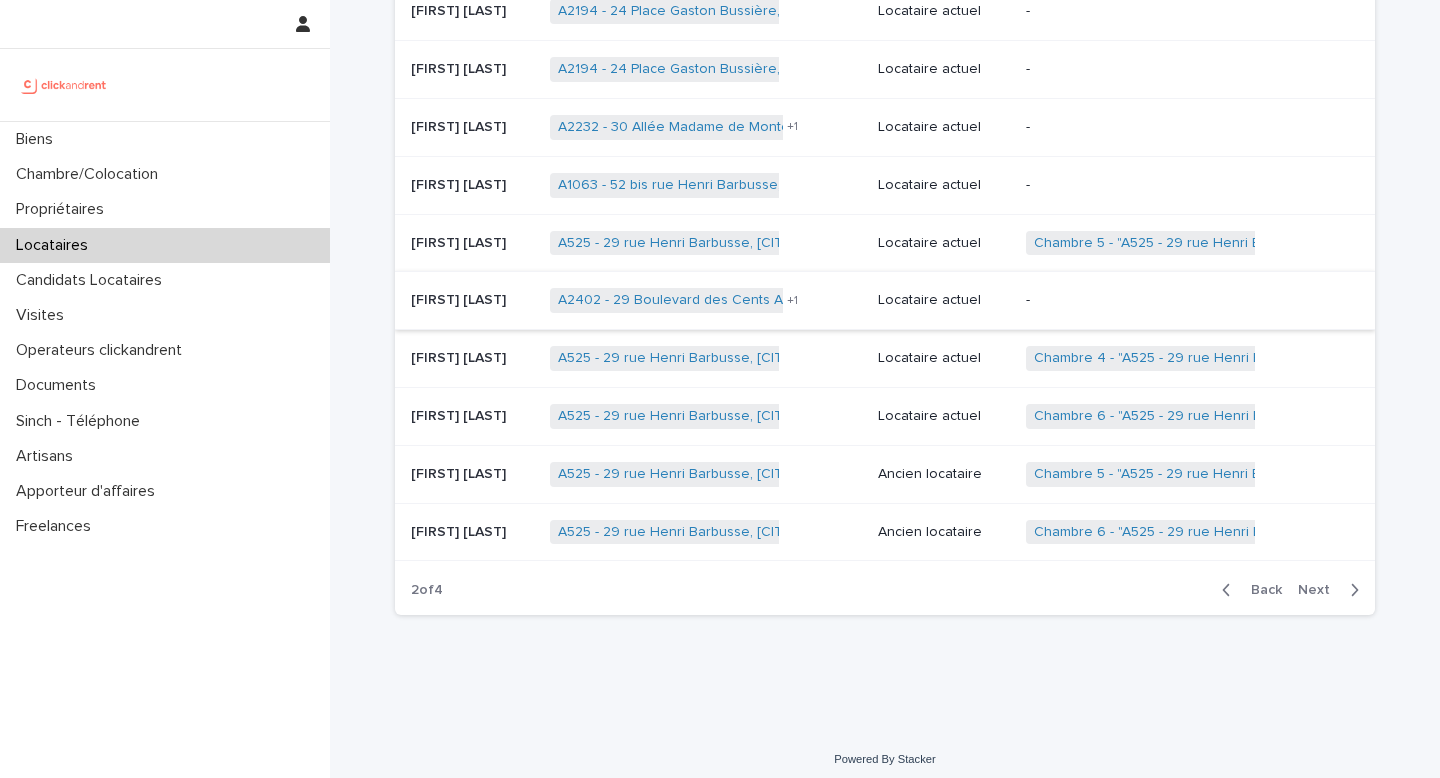 scroll, scrollTop: 207, scrollLeft: 0, axis: vertical 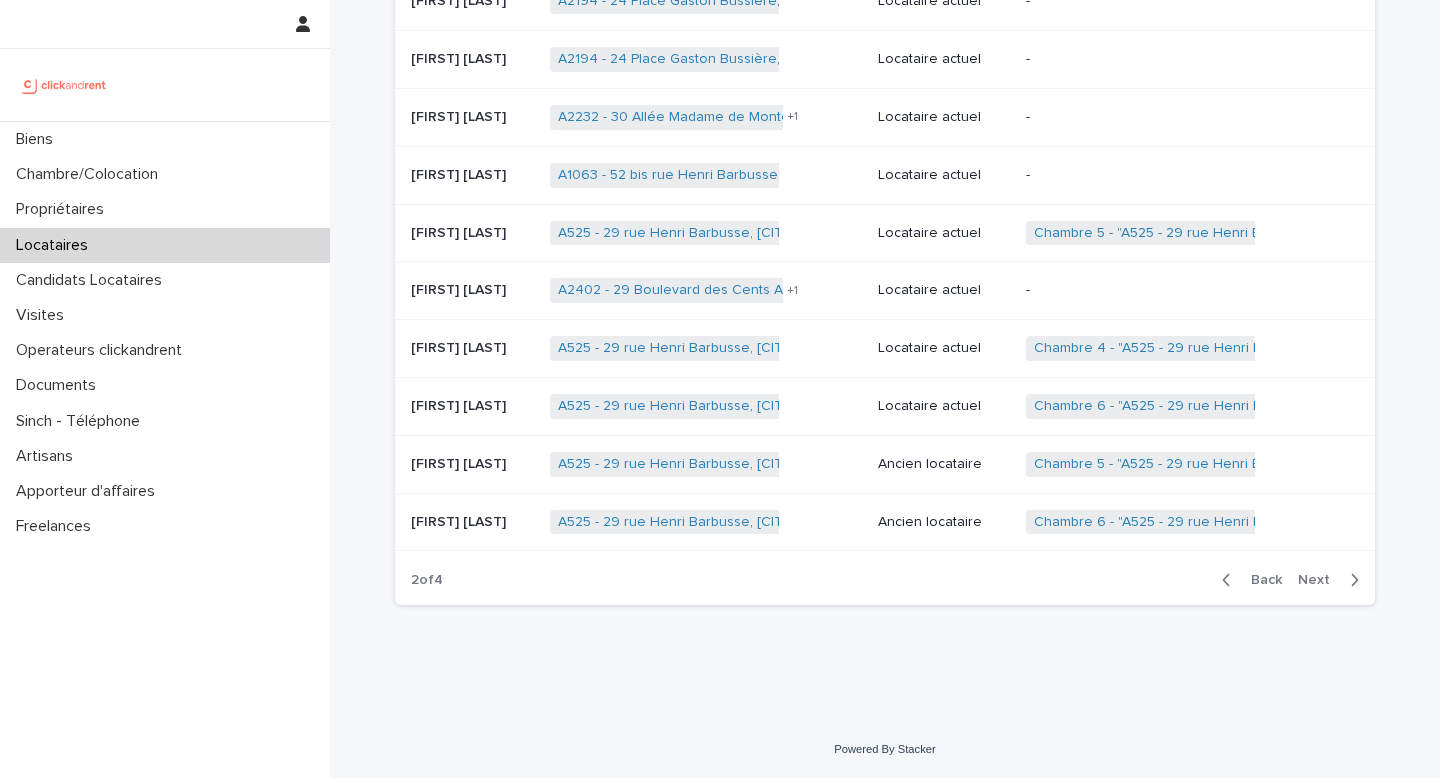 click 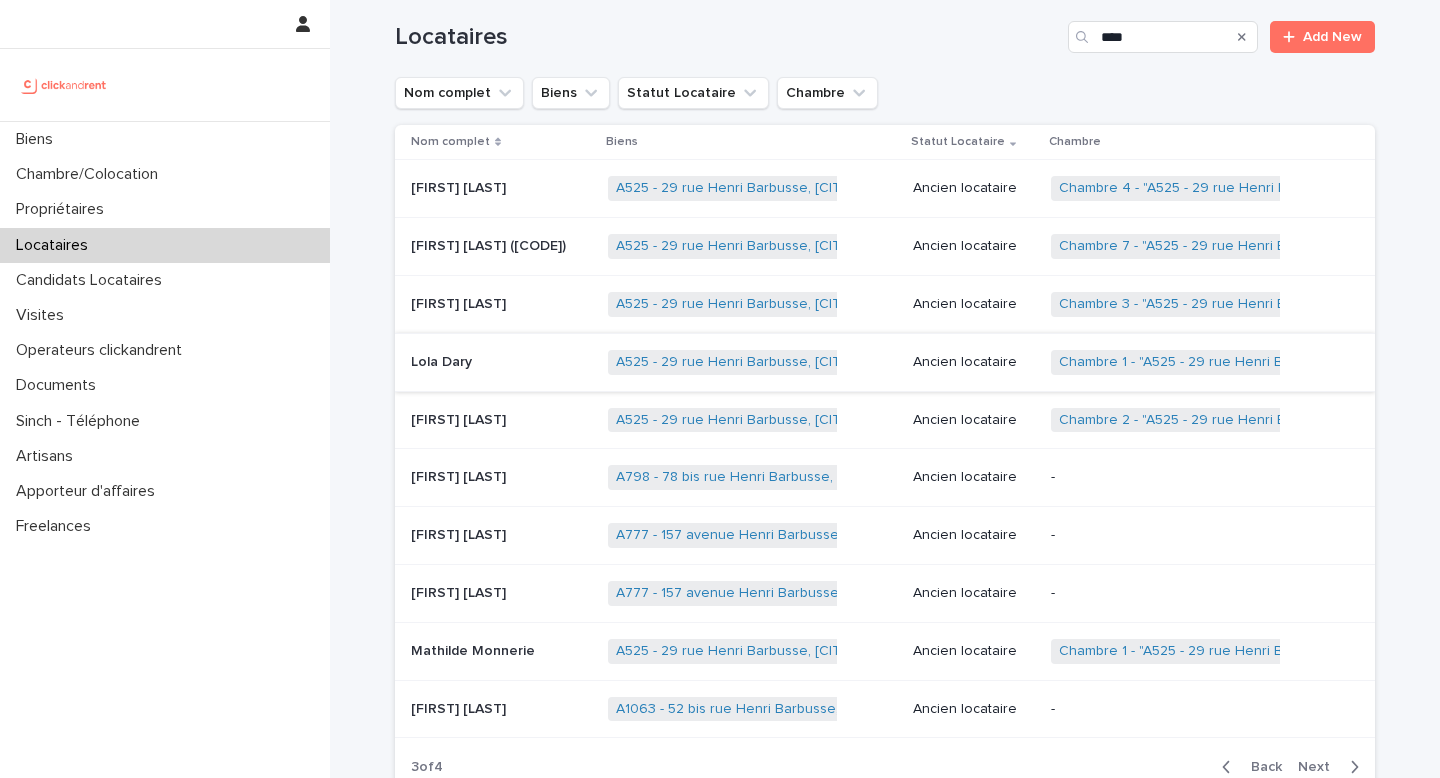 scroll, scrollTop: 0, scrollLeft: 0, axis: both 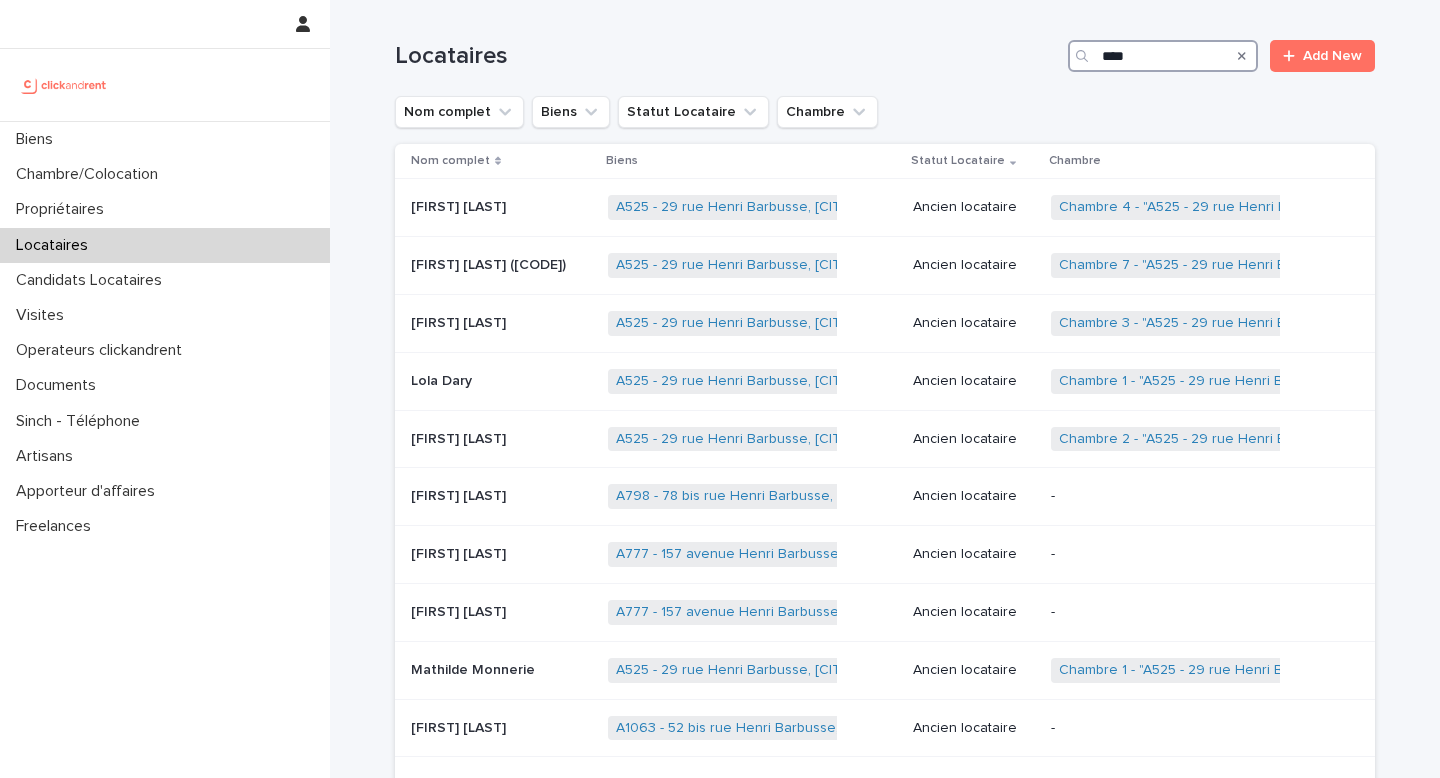 click on "****" at bounding box center (1163, 56) 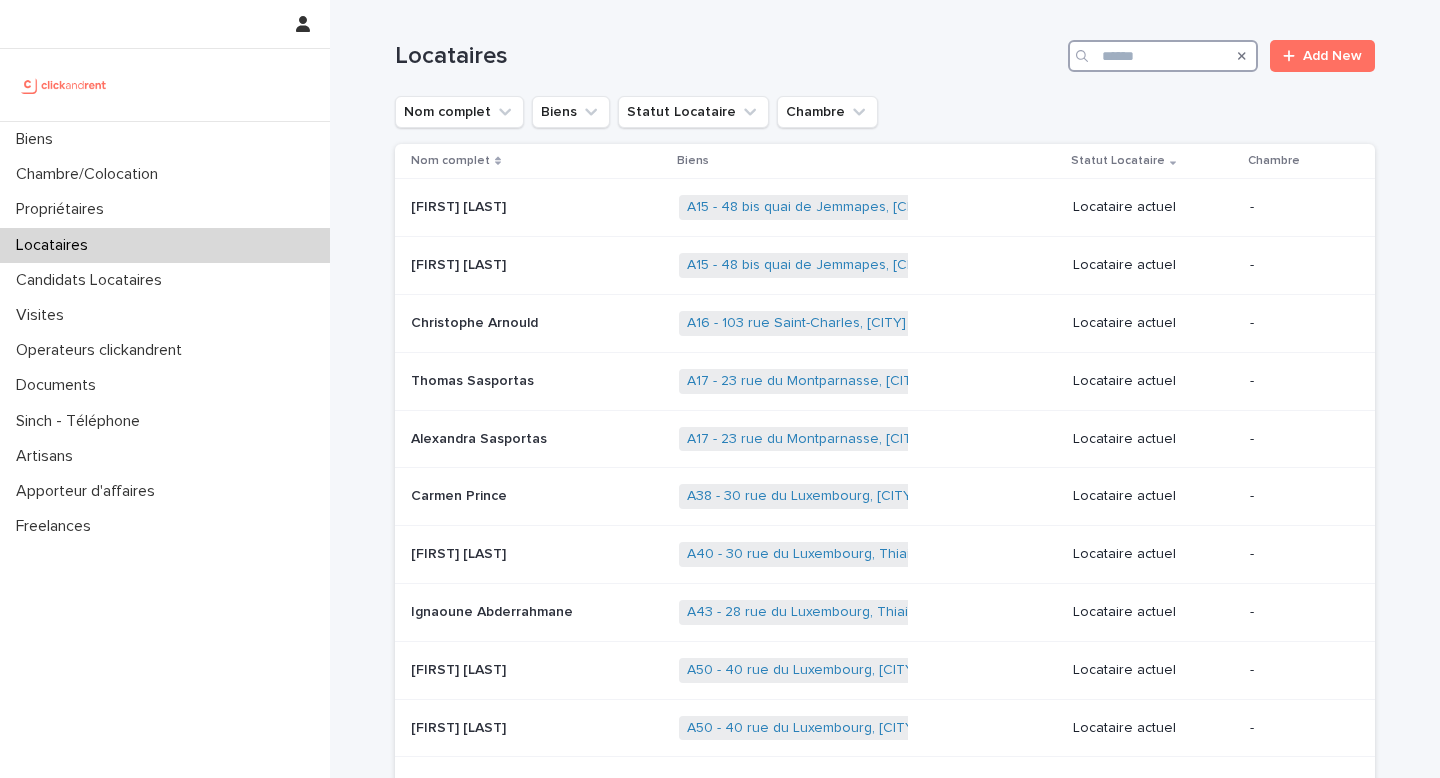 type on "**********" 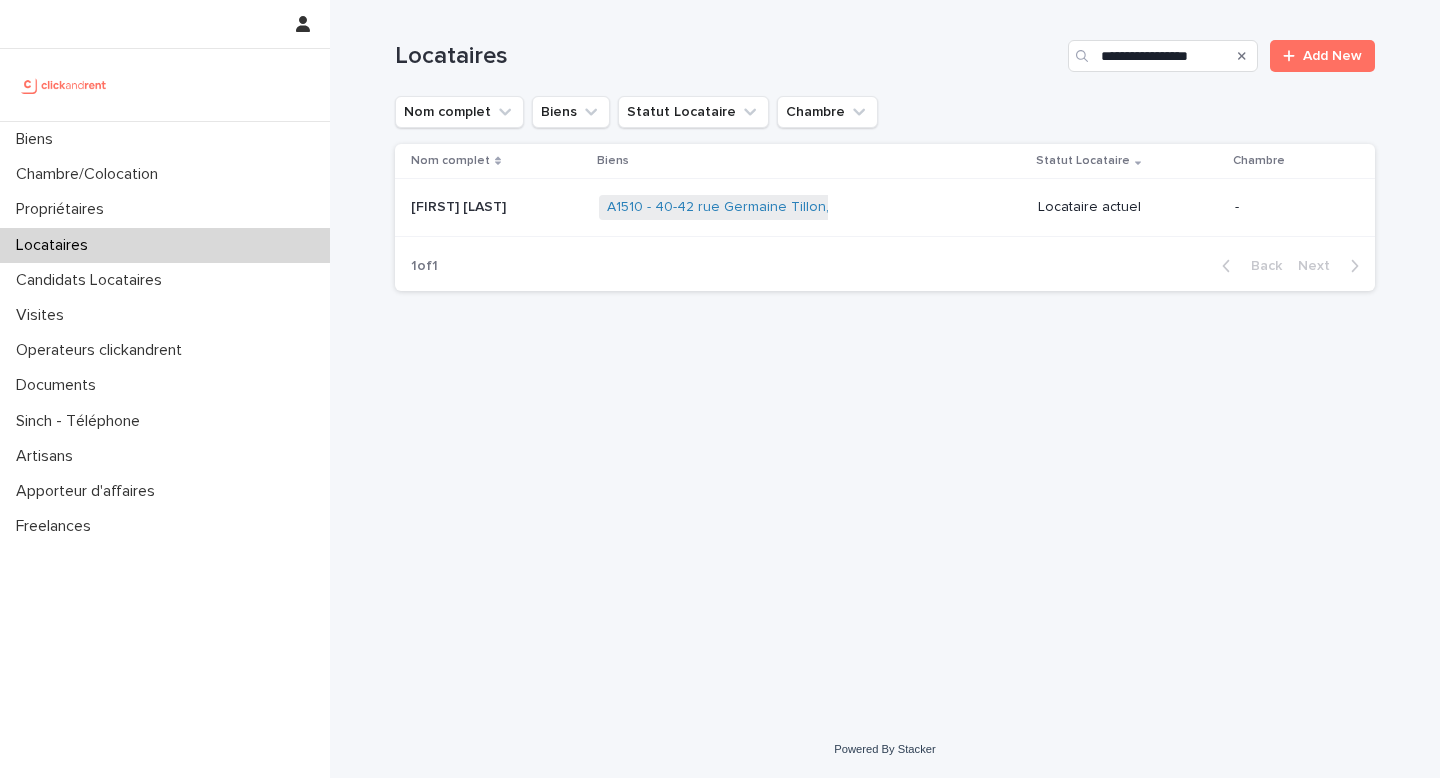 click on "[FIRST] [LAST]" at bounding box center (460, 205) 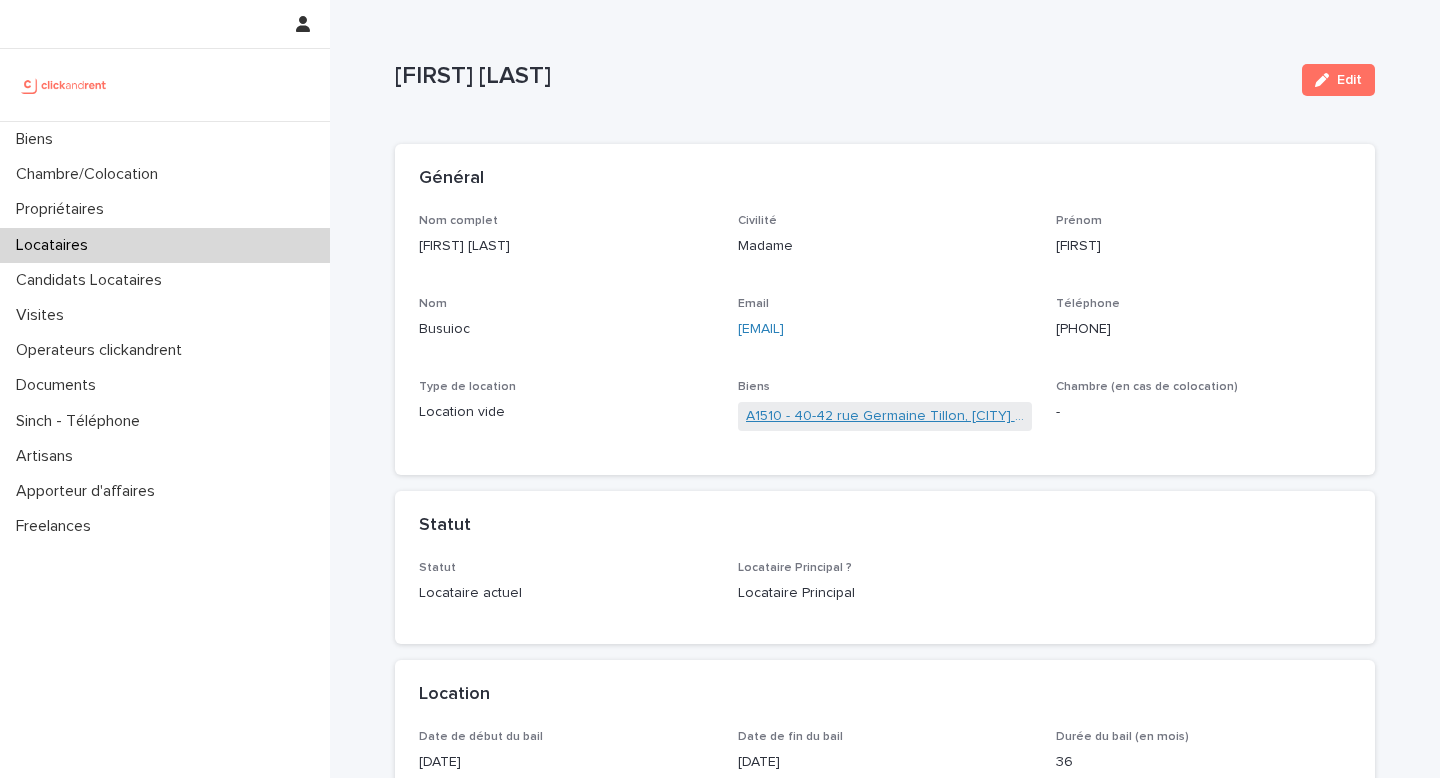 click on "A1510 - 40-42 rue Germaine Tillon, [CITY] [POSTAL_CODE]" at bounding box center [885, 416] 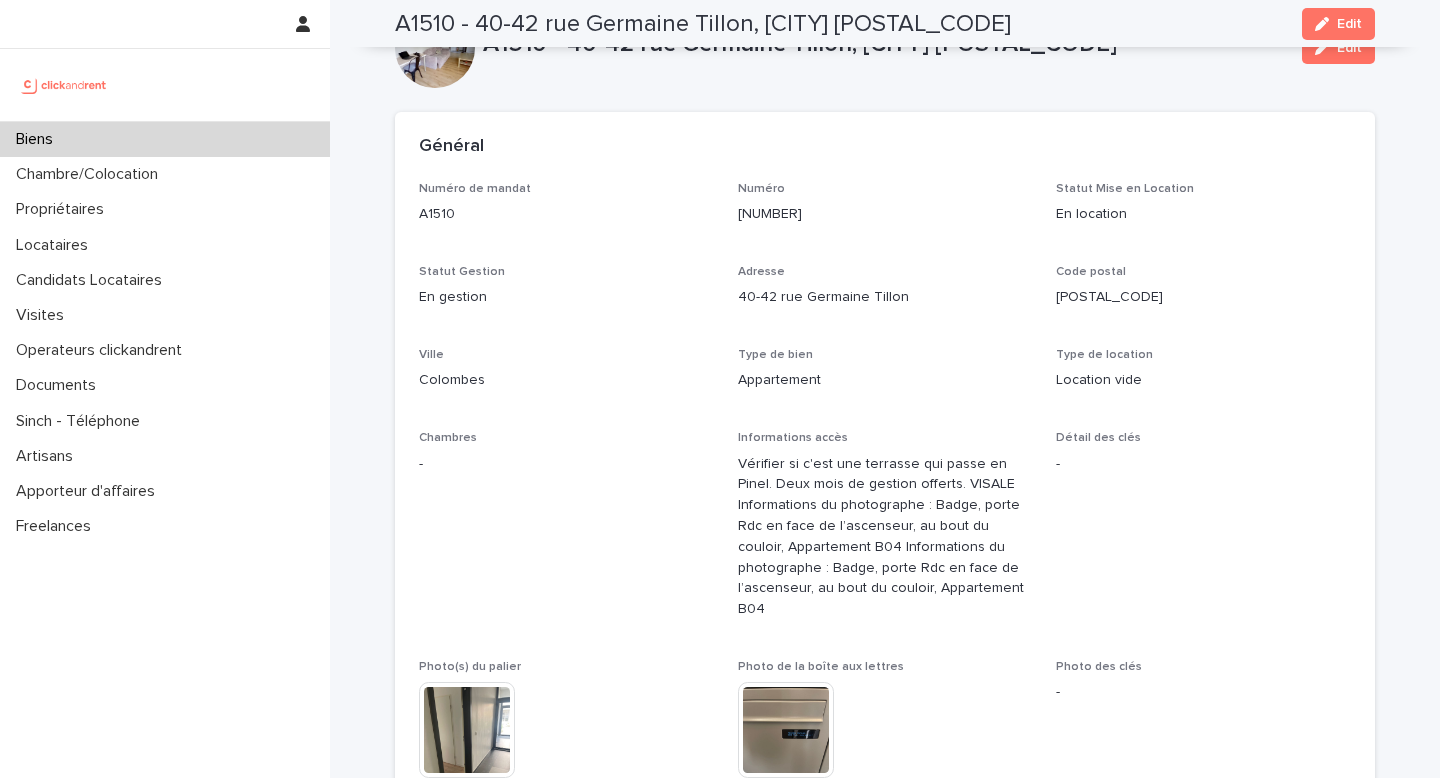 scroll, scrollTop: 0, scrollLeft: 0, axis: both 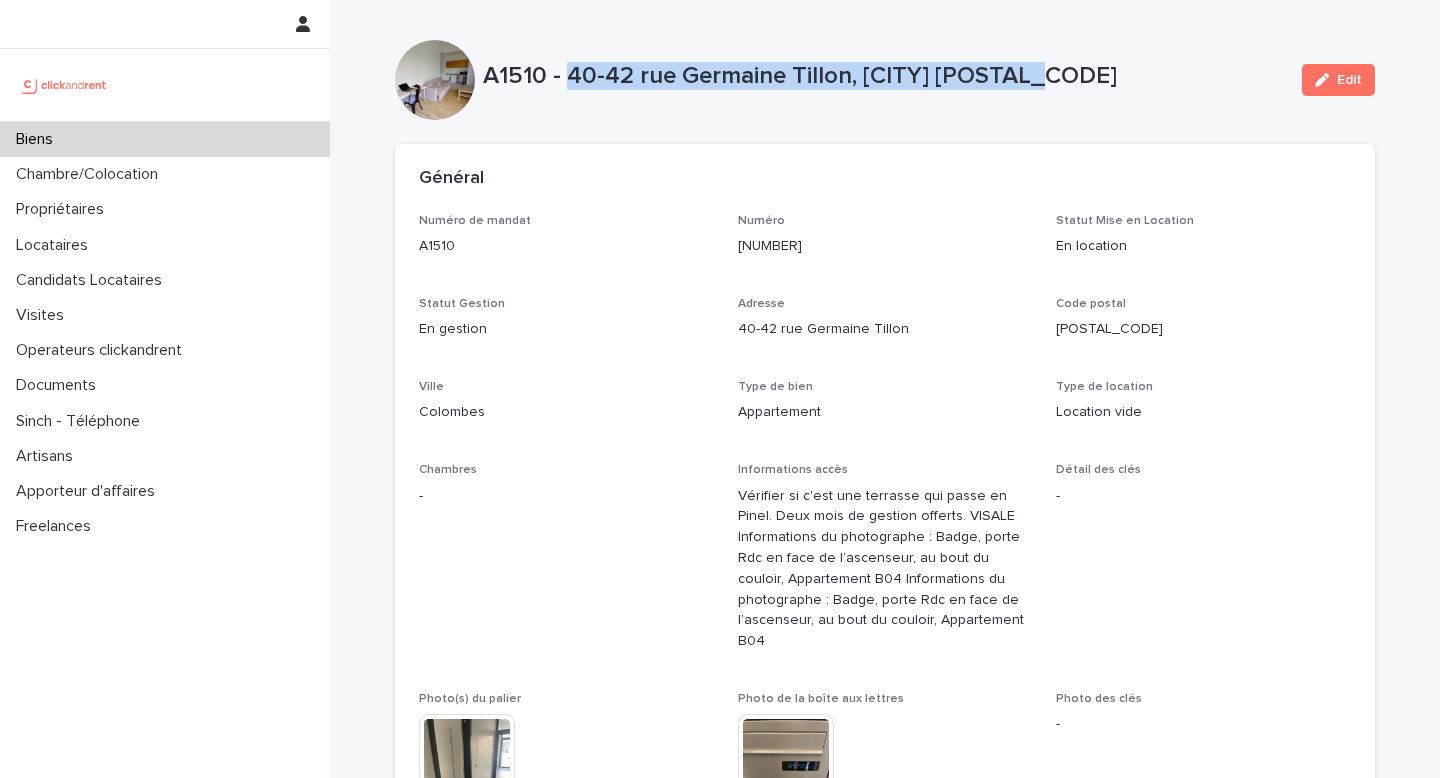 drag, startPoint x: 567, startPoint y: 76, endPoint x: 1080, endPoint y: 78, distance: 513.0039 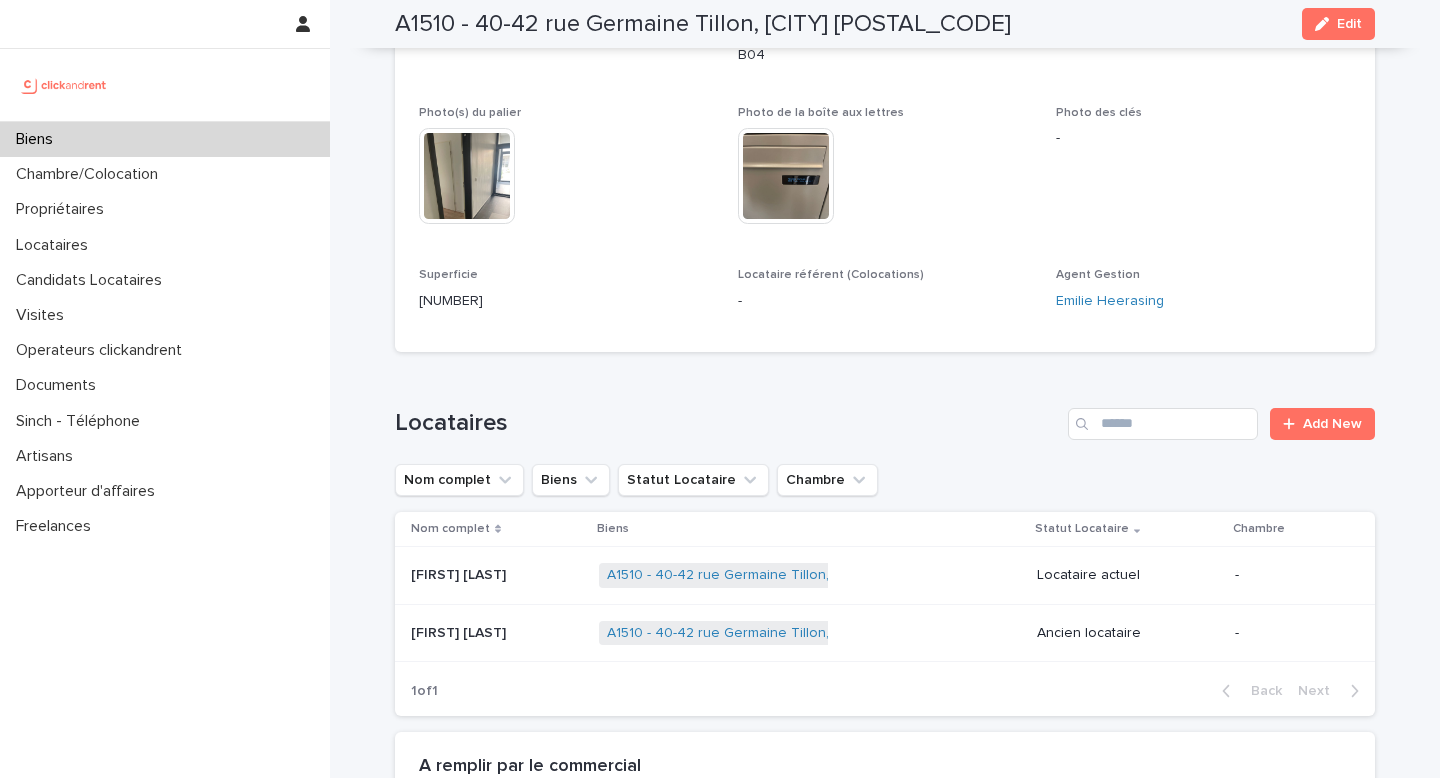 scroll, scrollTop: 589, scrollLeft: 0, axis: vertical 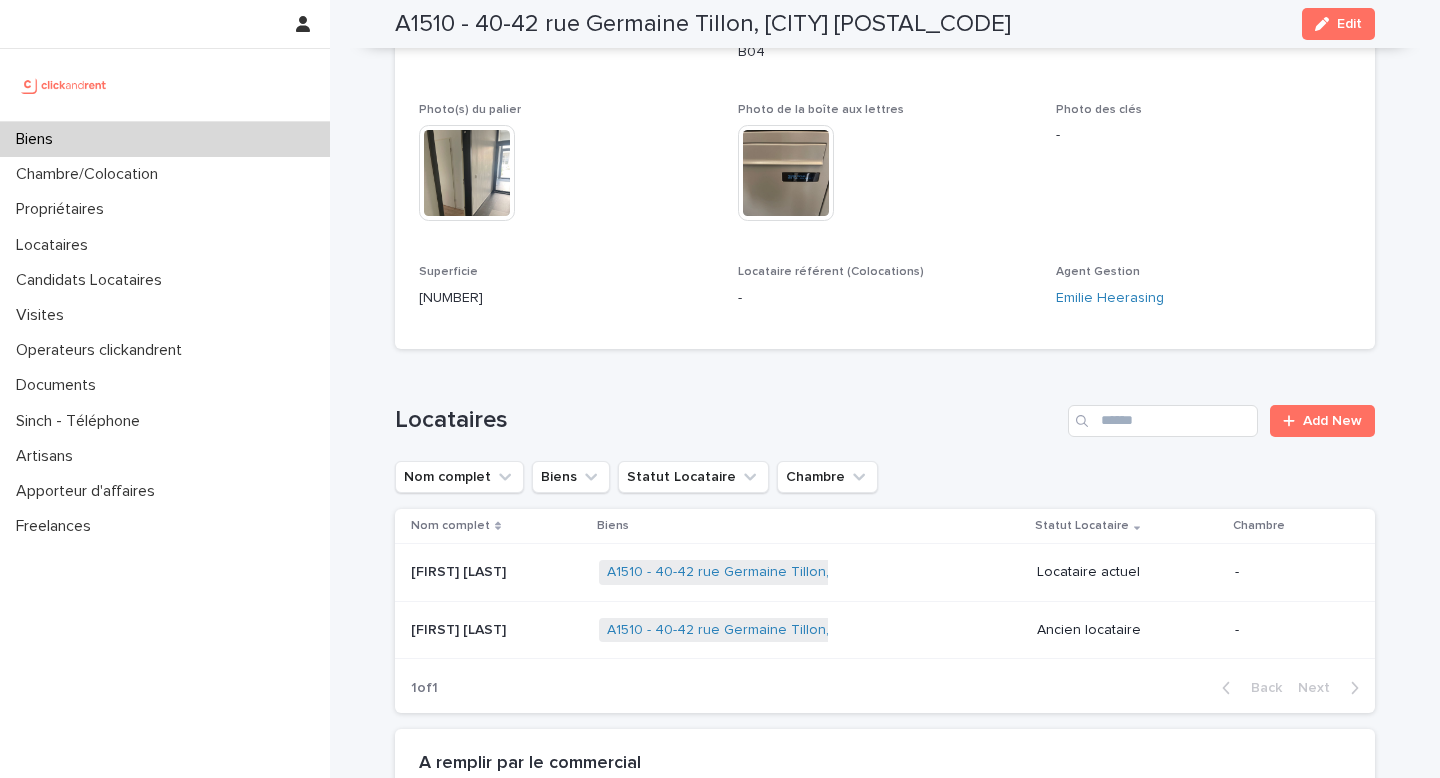 click on "[FIRST] [LAST]" at bounding box center [460, 570] 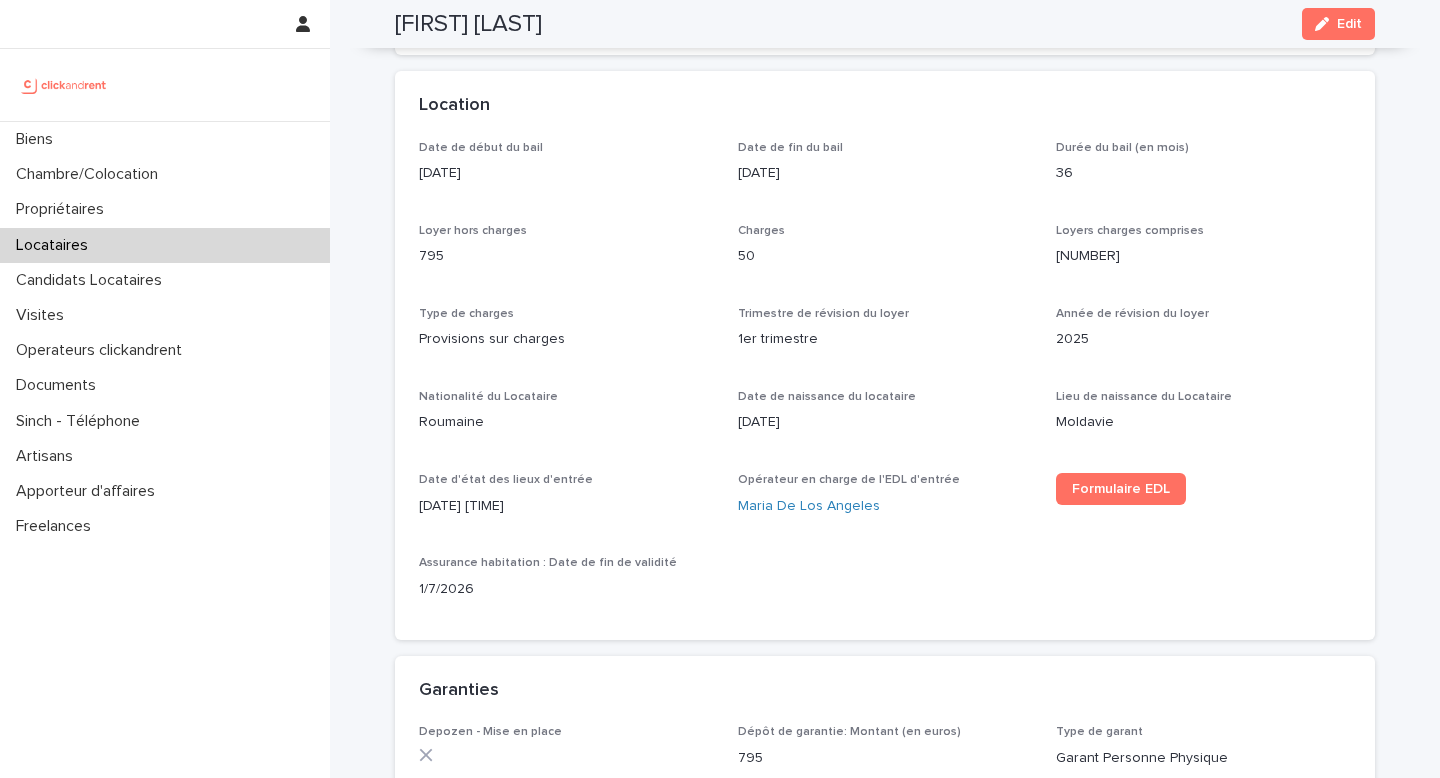 click on "[FIRST] [LAST]" at bounding box center [468, 24] 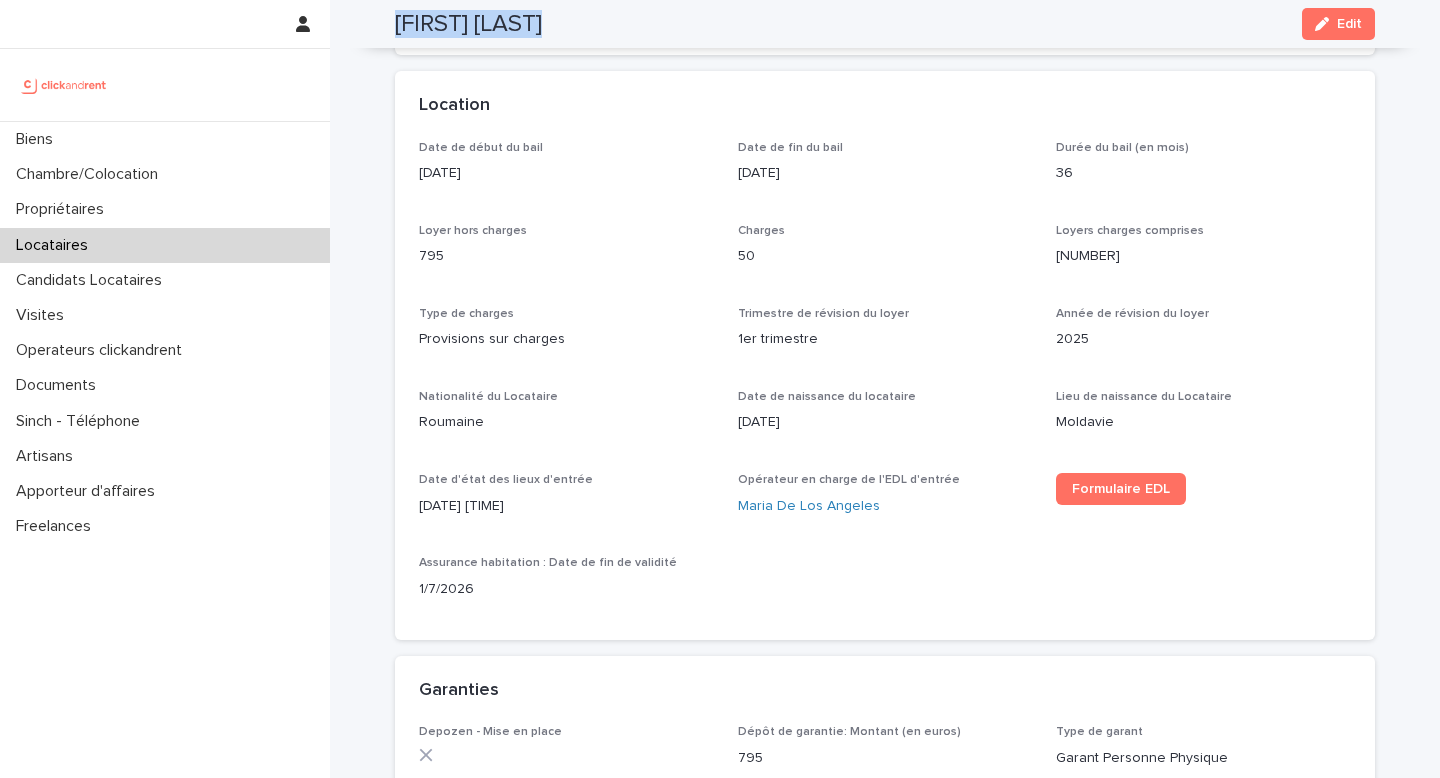 copy on "[FIRST] [LAST] Edit" 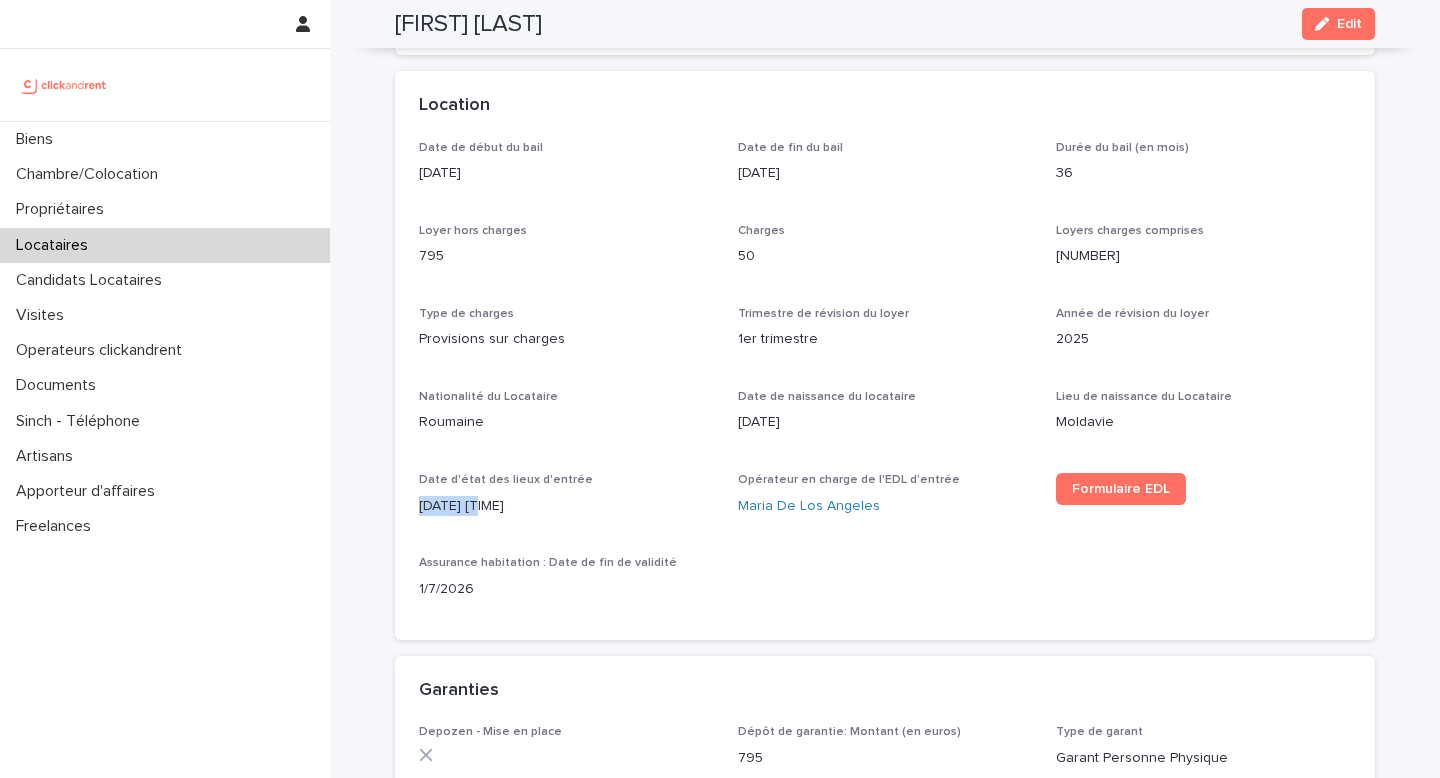 drag, startPoint x: 421, startPoint y: 504, endPoint x: 478, endPoint y: 501, distance: 57.07889 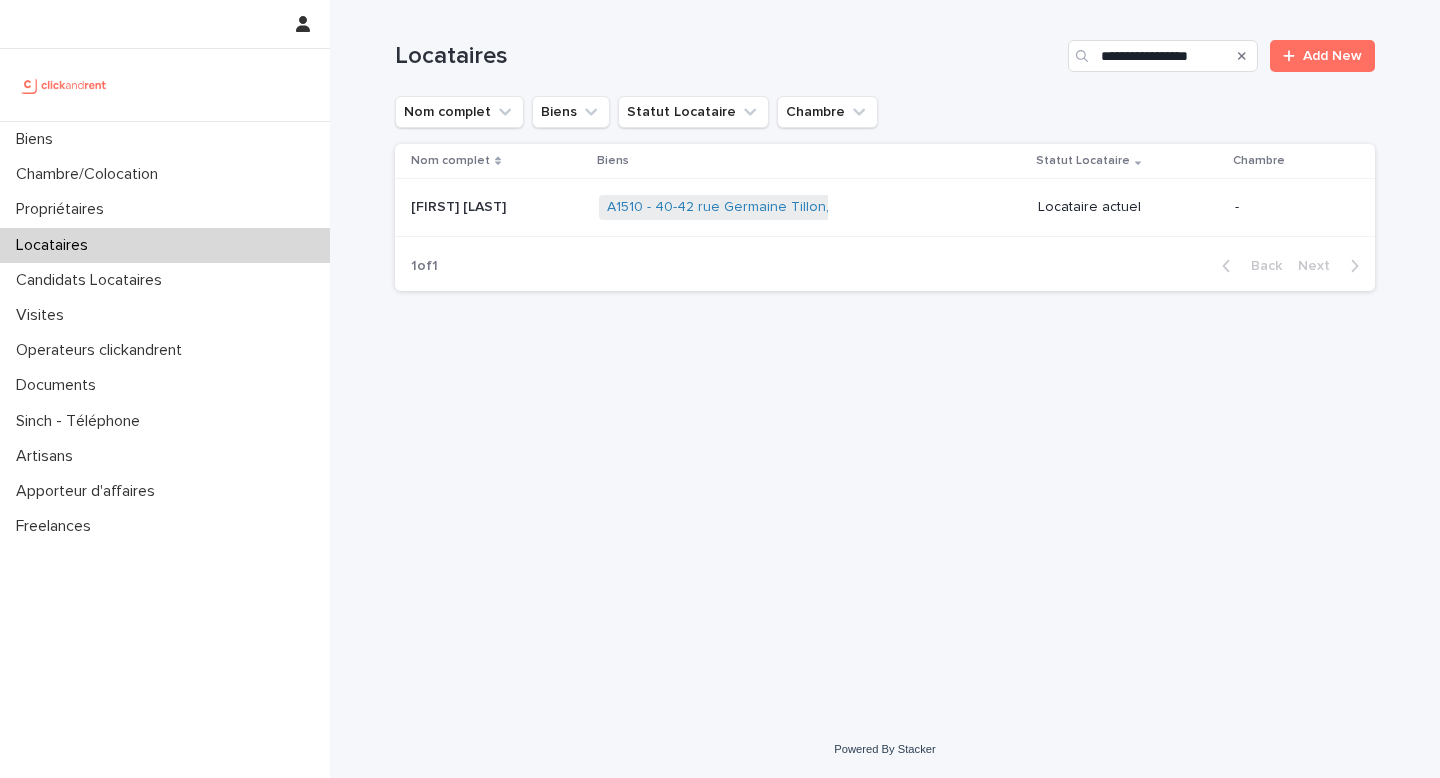 scroll, scrollTop: 0, scrollLeft: 0, axis: both 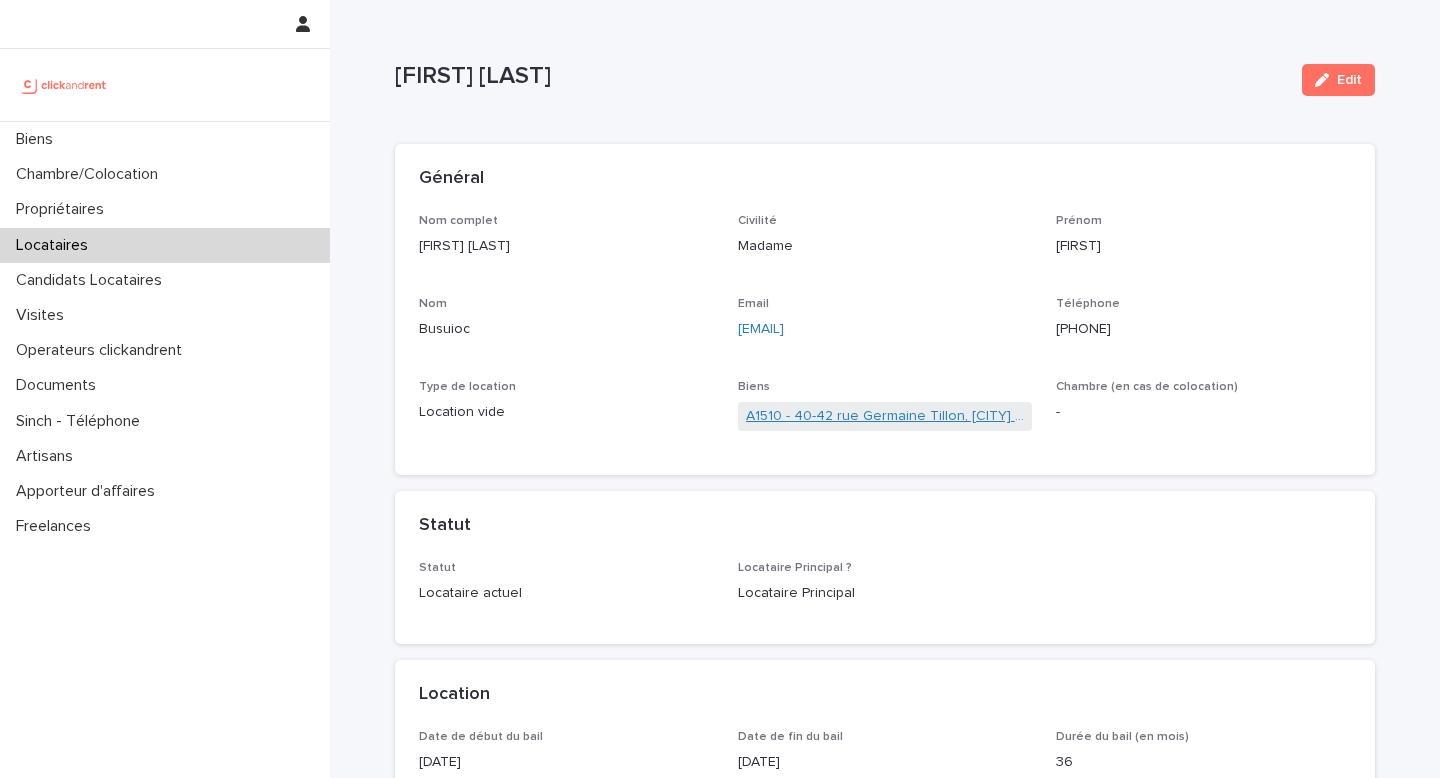 click on "A1510 - 40-42 rue Germaine Tillon, [CITY] [POSTAL_CODE]" at bounding box center (885, 416) 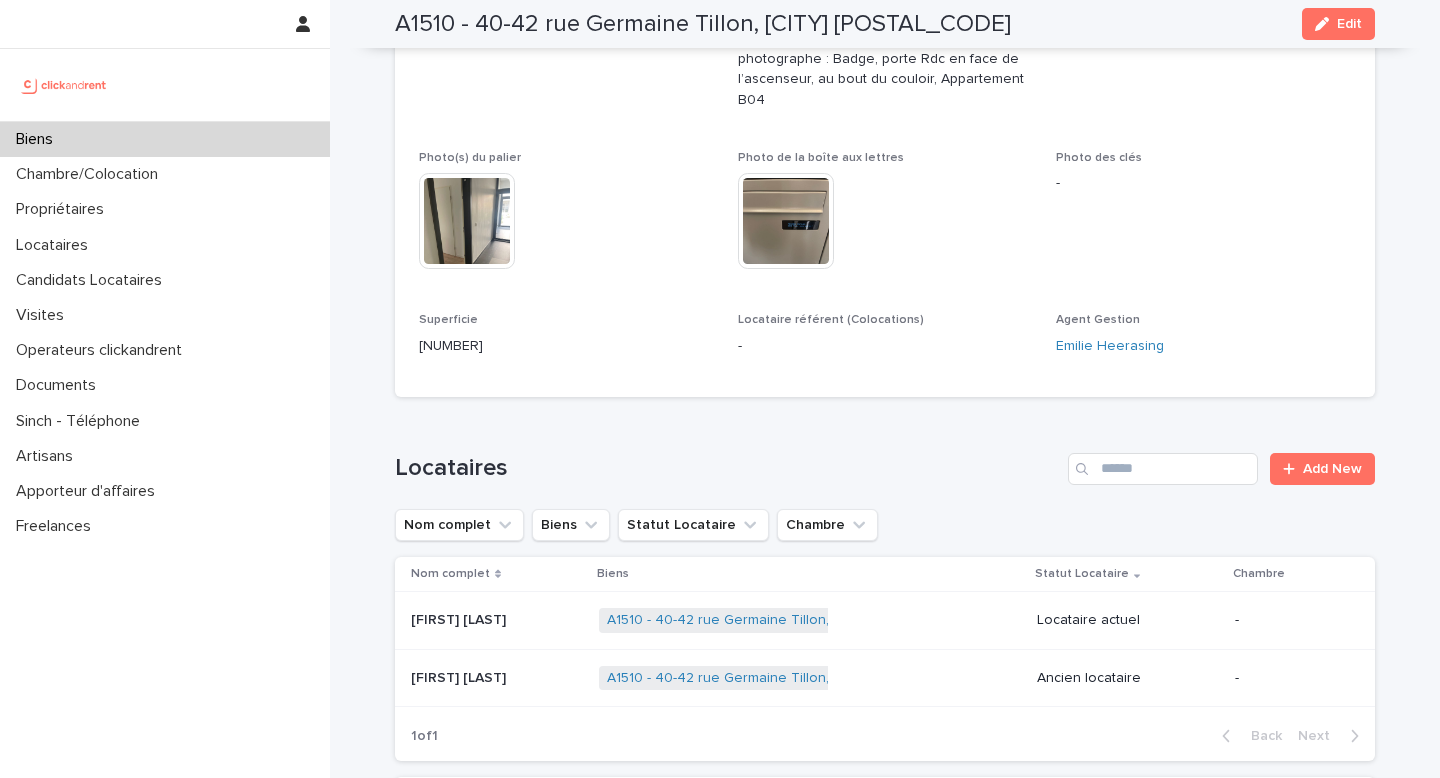 scroll, scrollTop: 547, scrollLeft: 0, axis: vertical 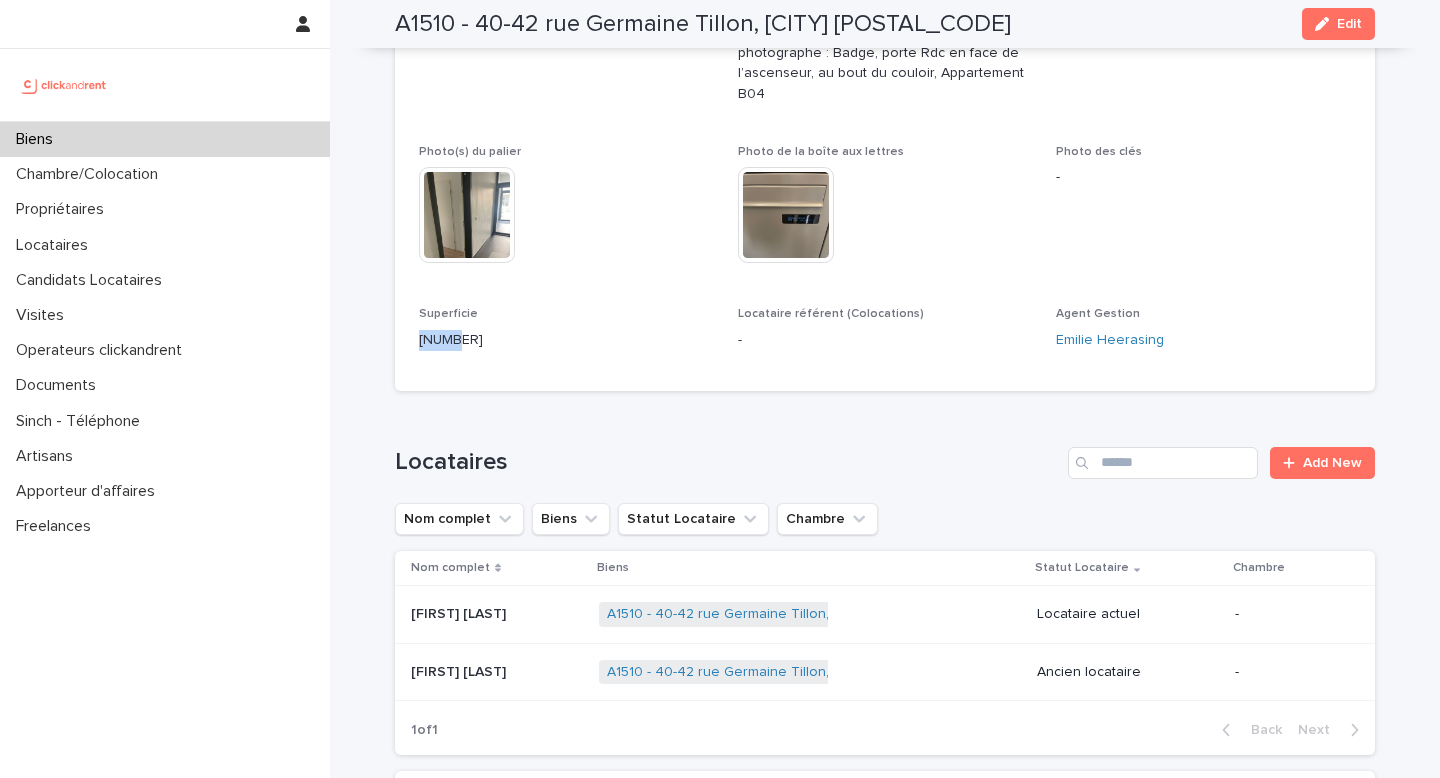 drag, startPoint x: 454, startPoint y: 401, endPoint x: 418, endPoint y: 404, distance: 36.124783 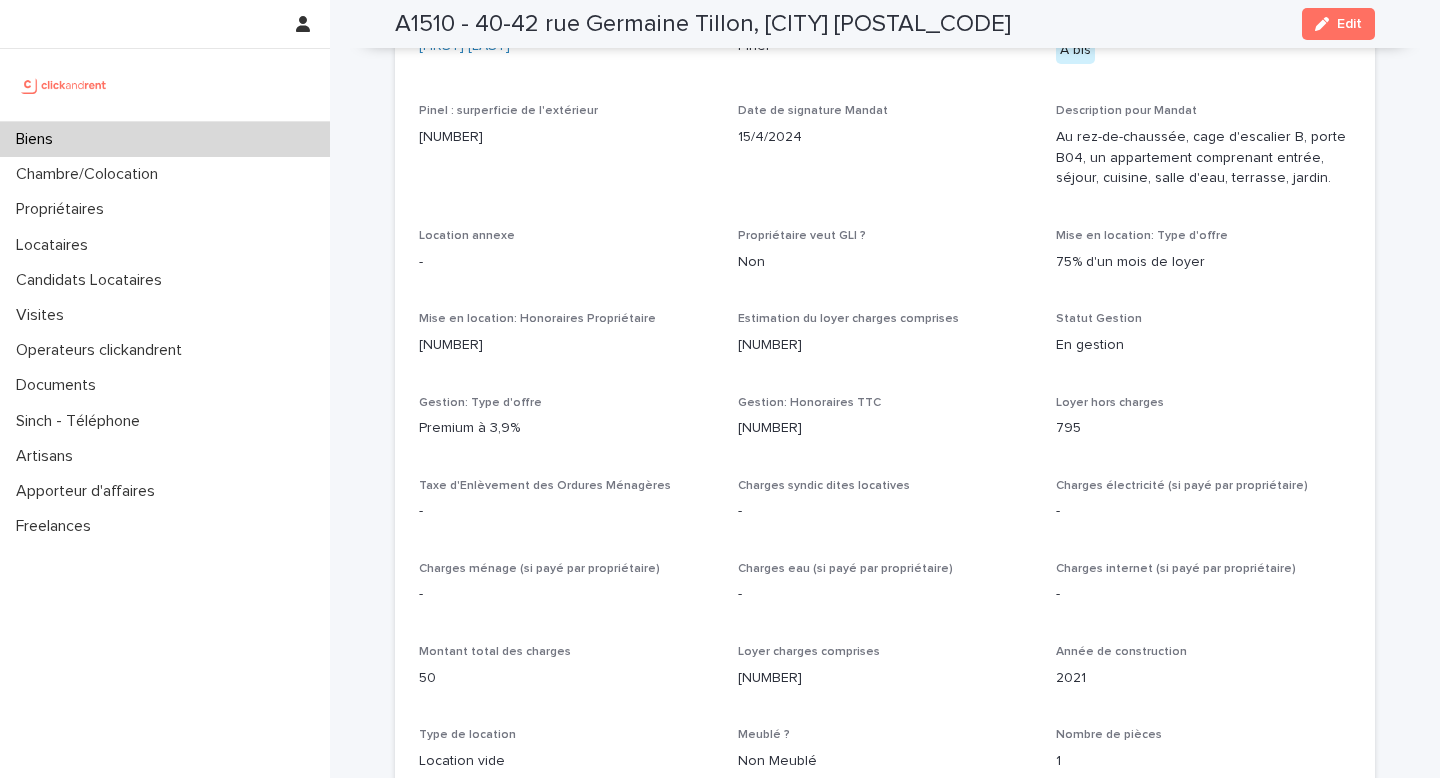 scroll, scrollTop: 1472, scrollLeft: 0, axis: vertical 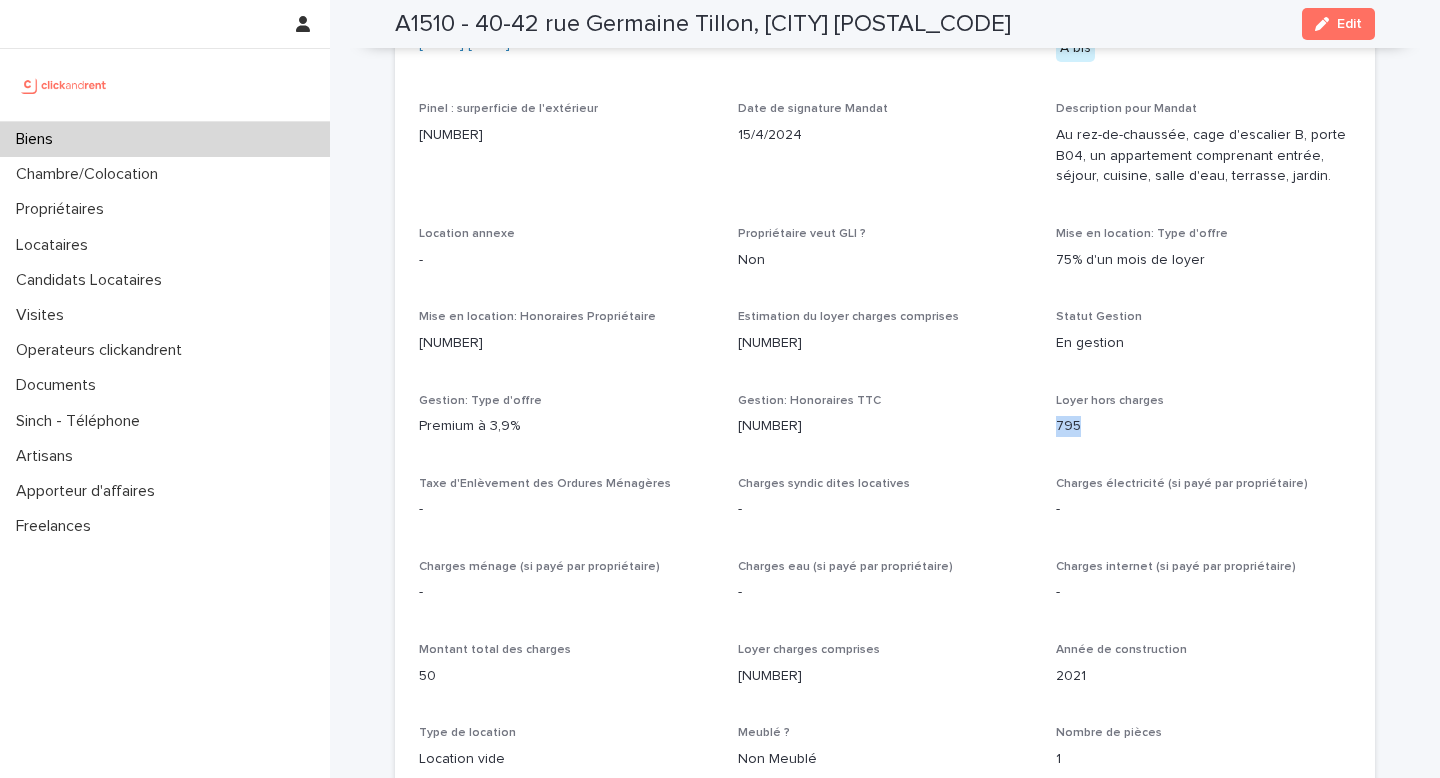 drag, startPoint x: 1088, startPoint y: 489, endPoint x: 1049, endPoint y: 488, distance: 39.012817 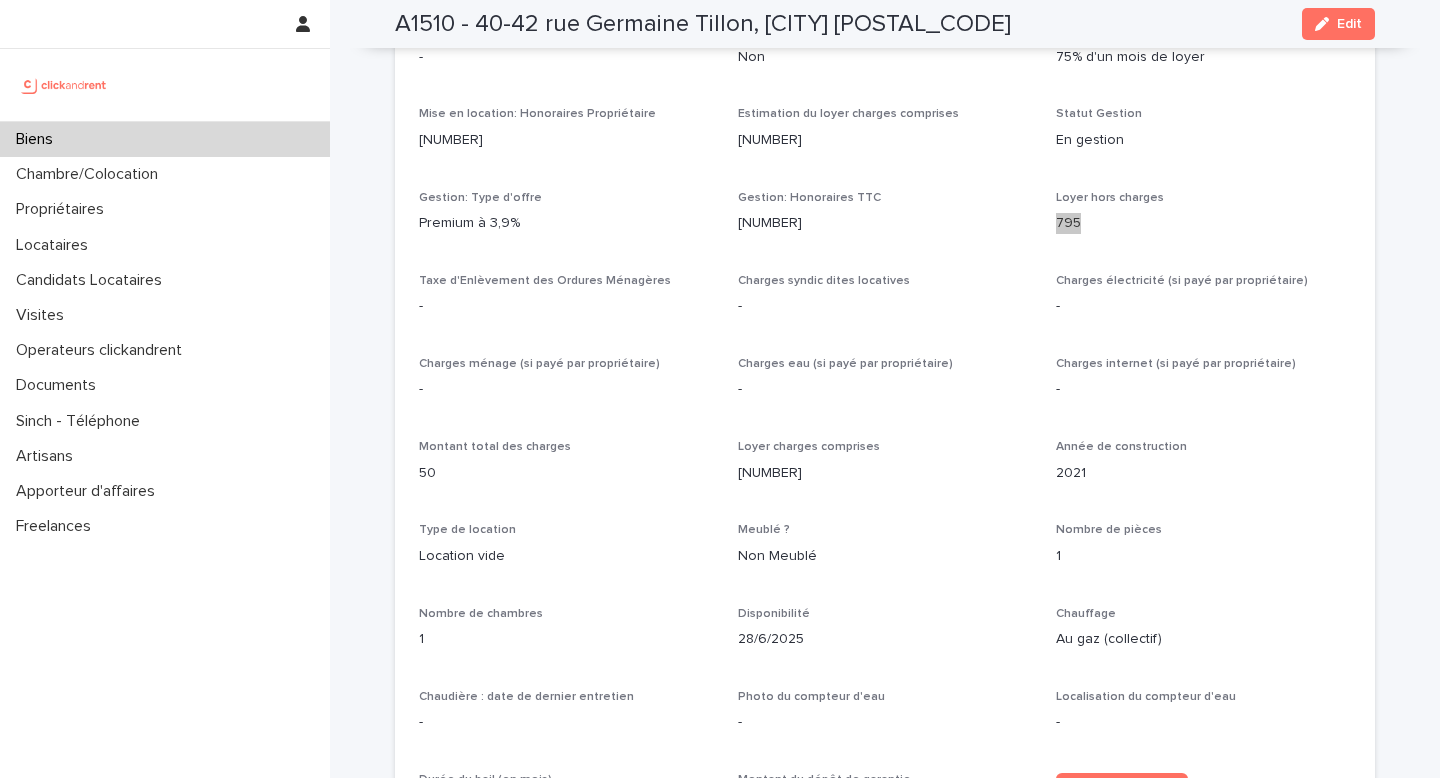 scroll, scrollTop: 1676, scrollLeft: 0, axis: vertical 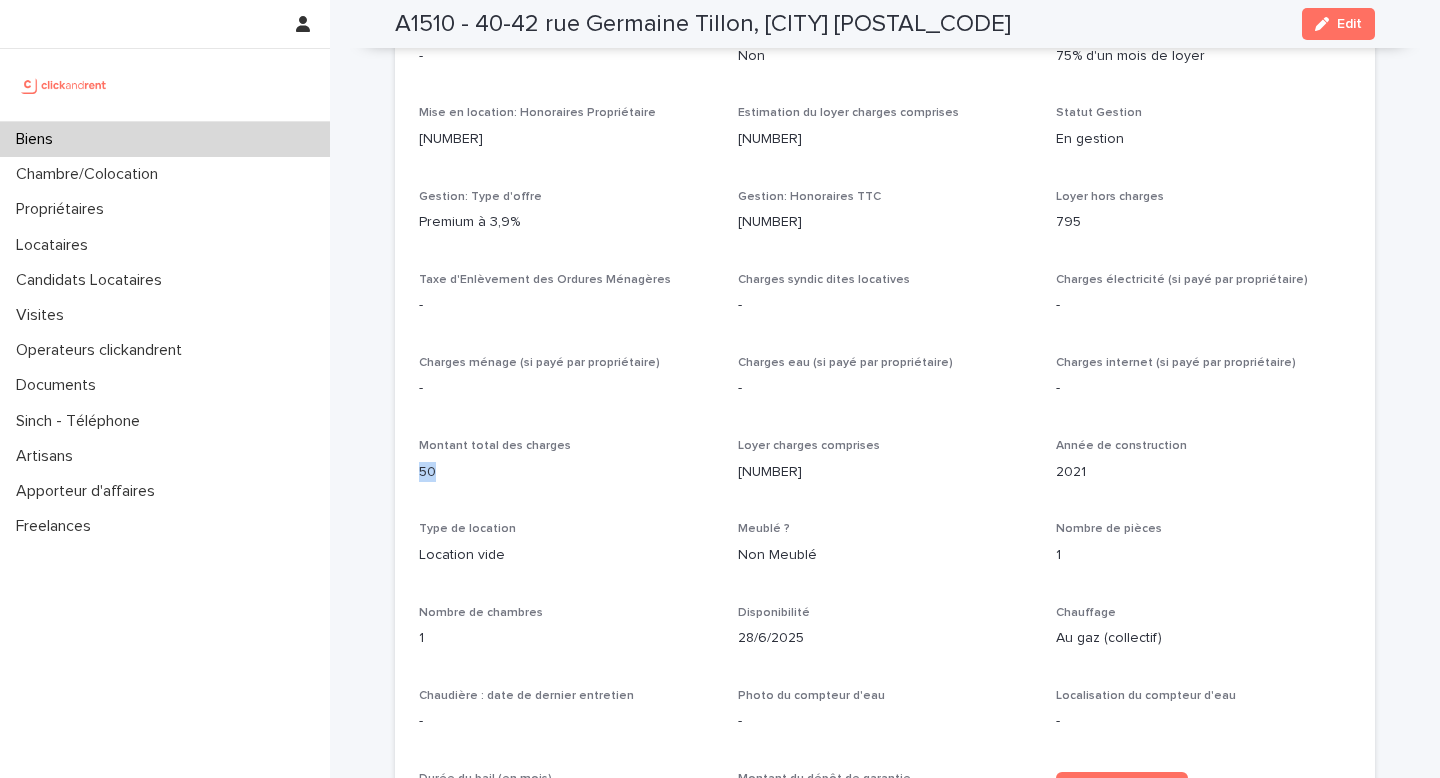 drag, startPoint x: 434, startPoint y: 532, endPoint x: 415, endPoint y: 532, distance: 19 